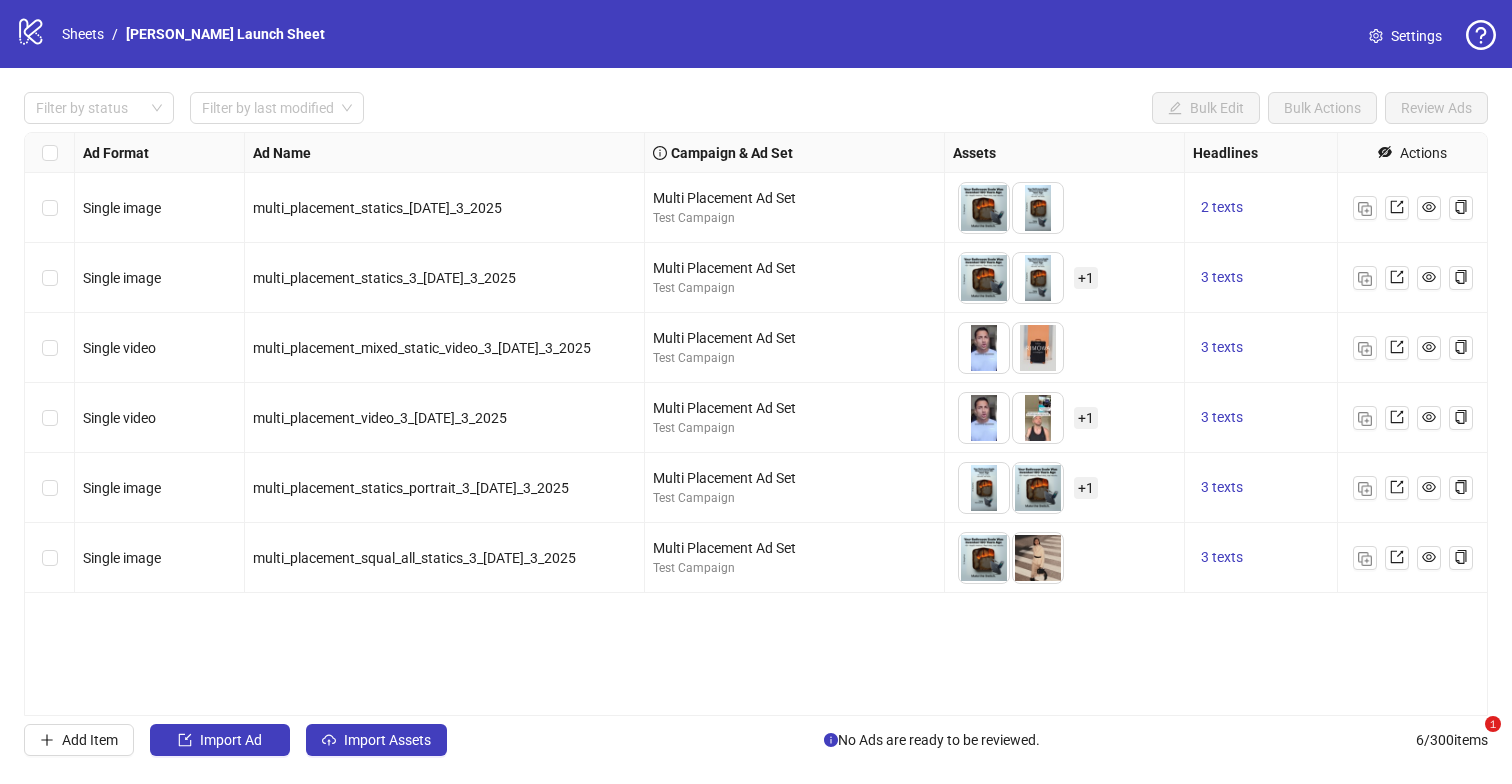 scroll, scrollTop: 0, scrollLeft: 0, axis: both 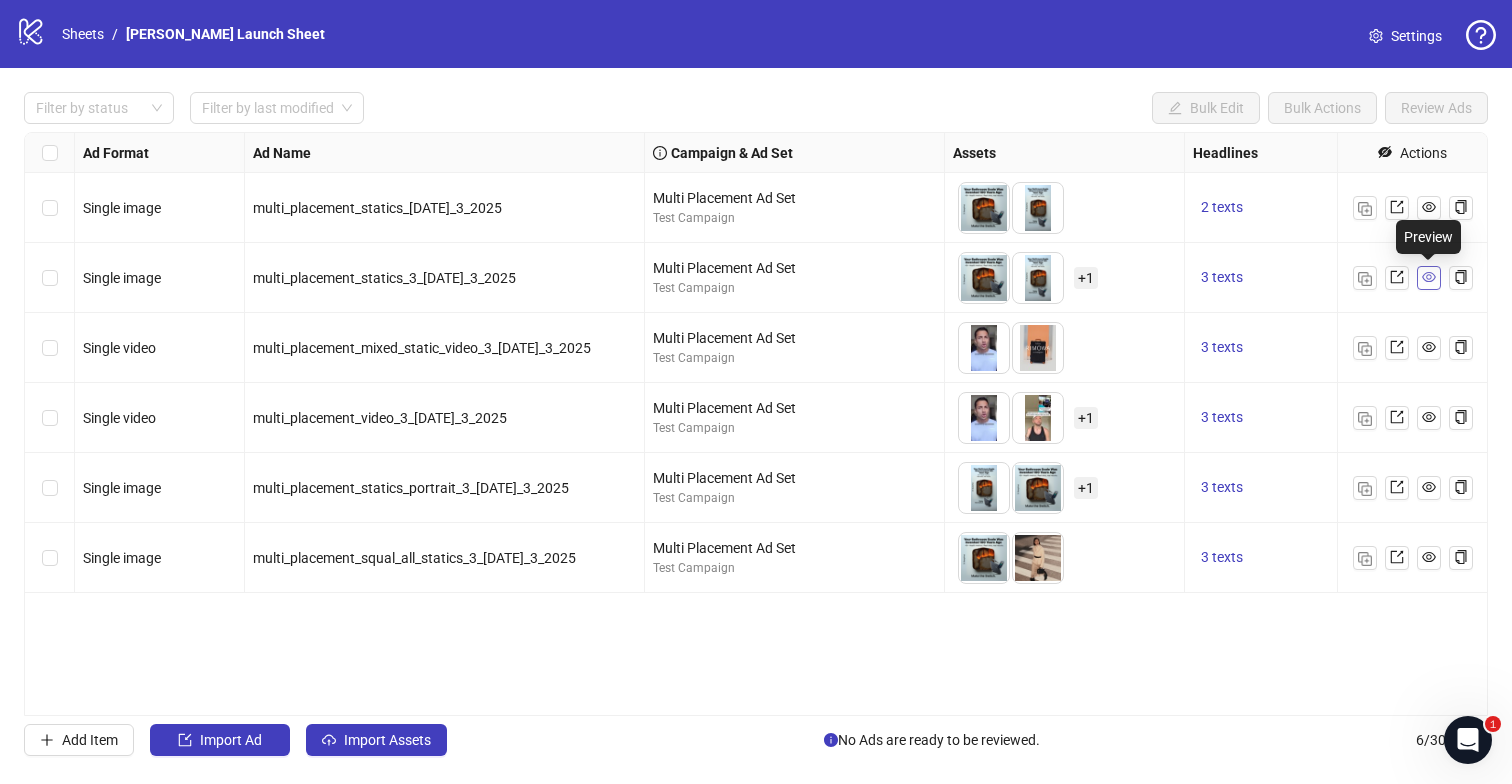 click 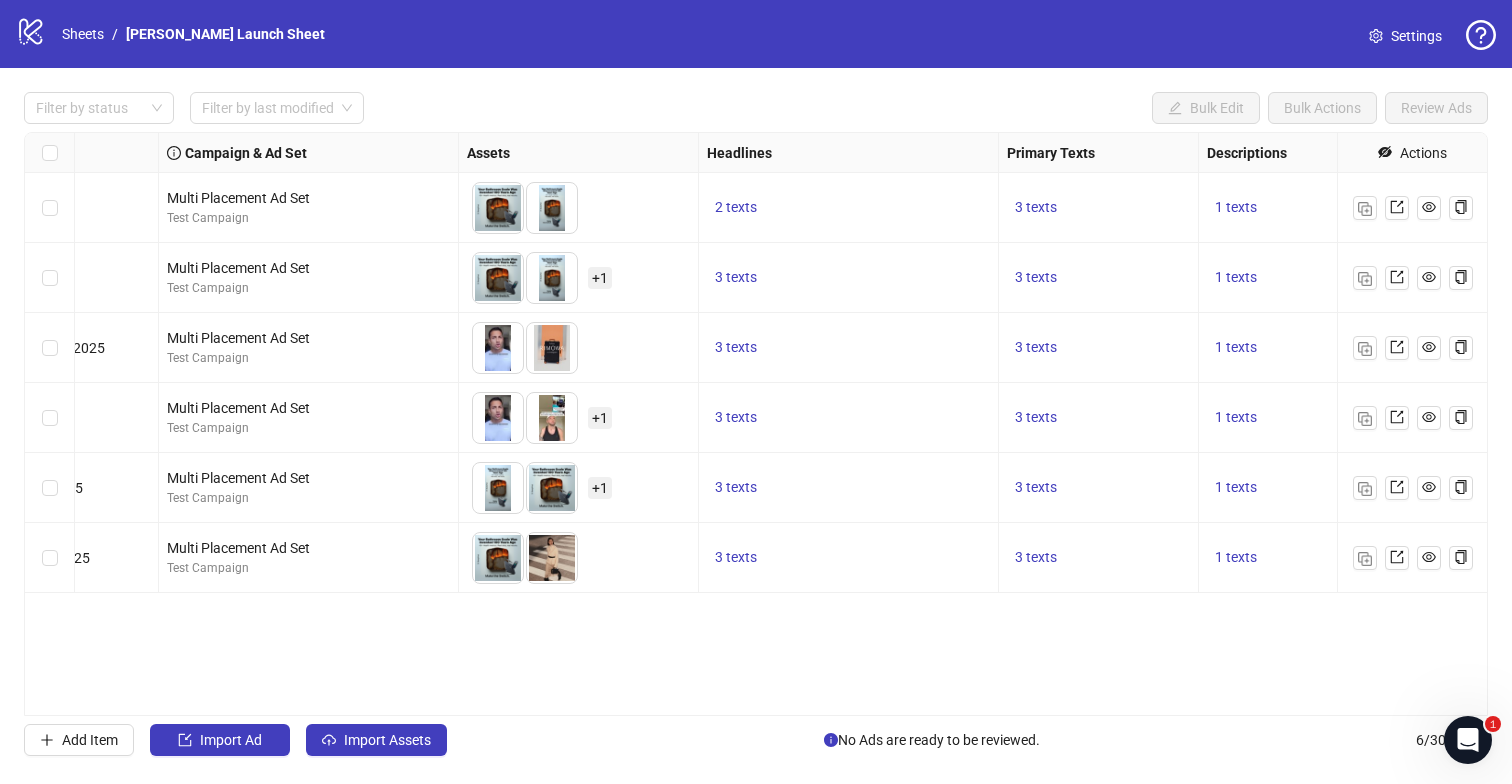 scroll, scrollTop: 0, scrollLeft: 490, axis: horizontal 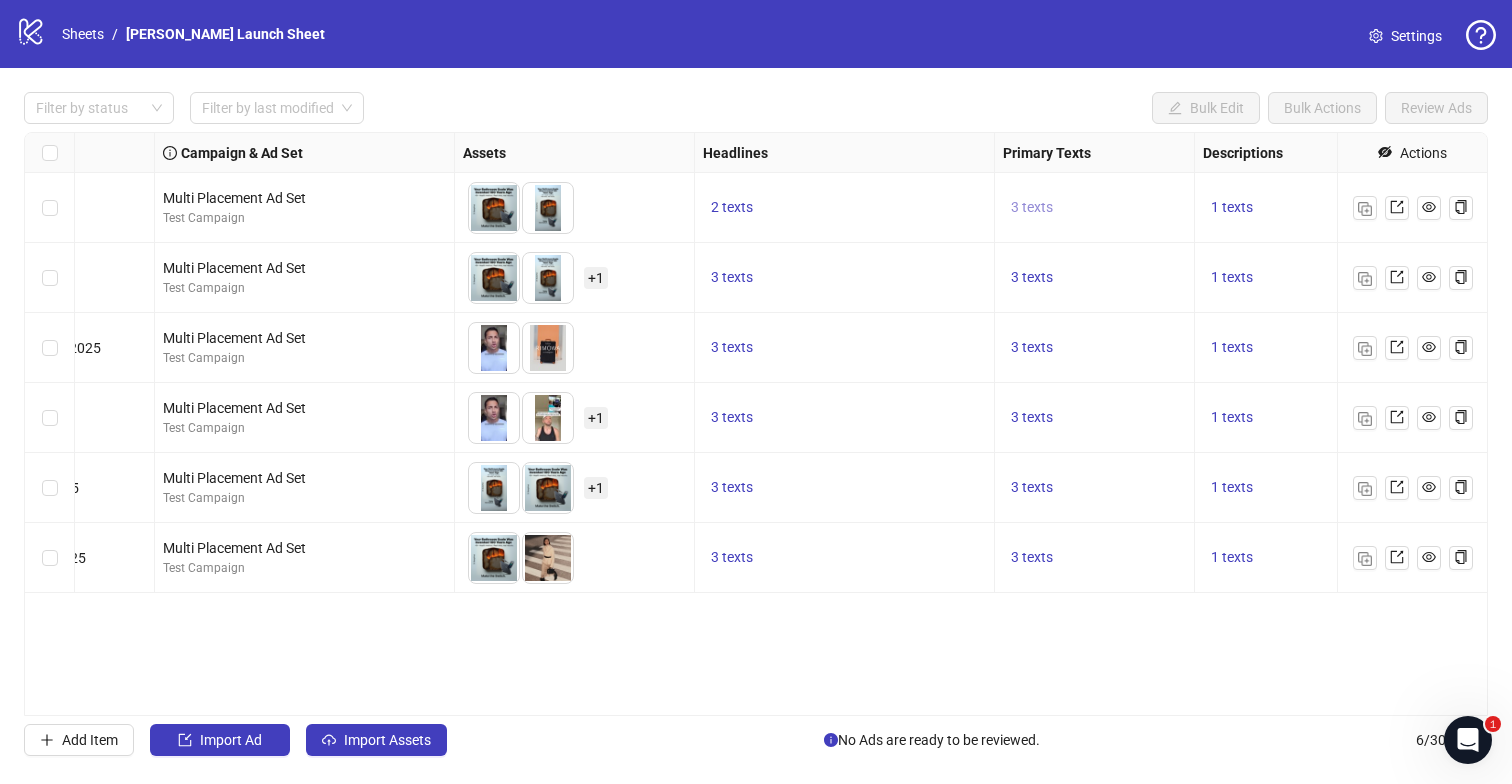 click on "3 texts" at bounding box center (1032, 207) 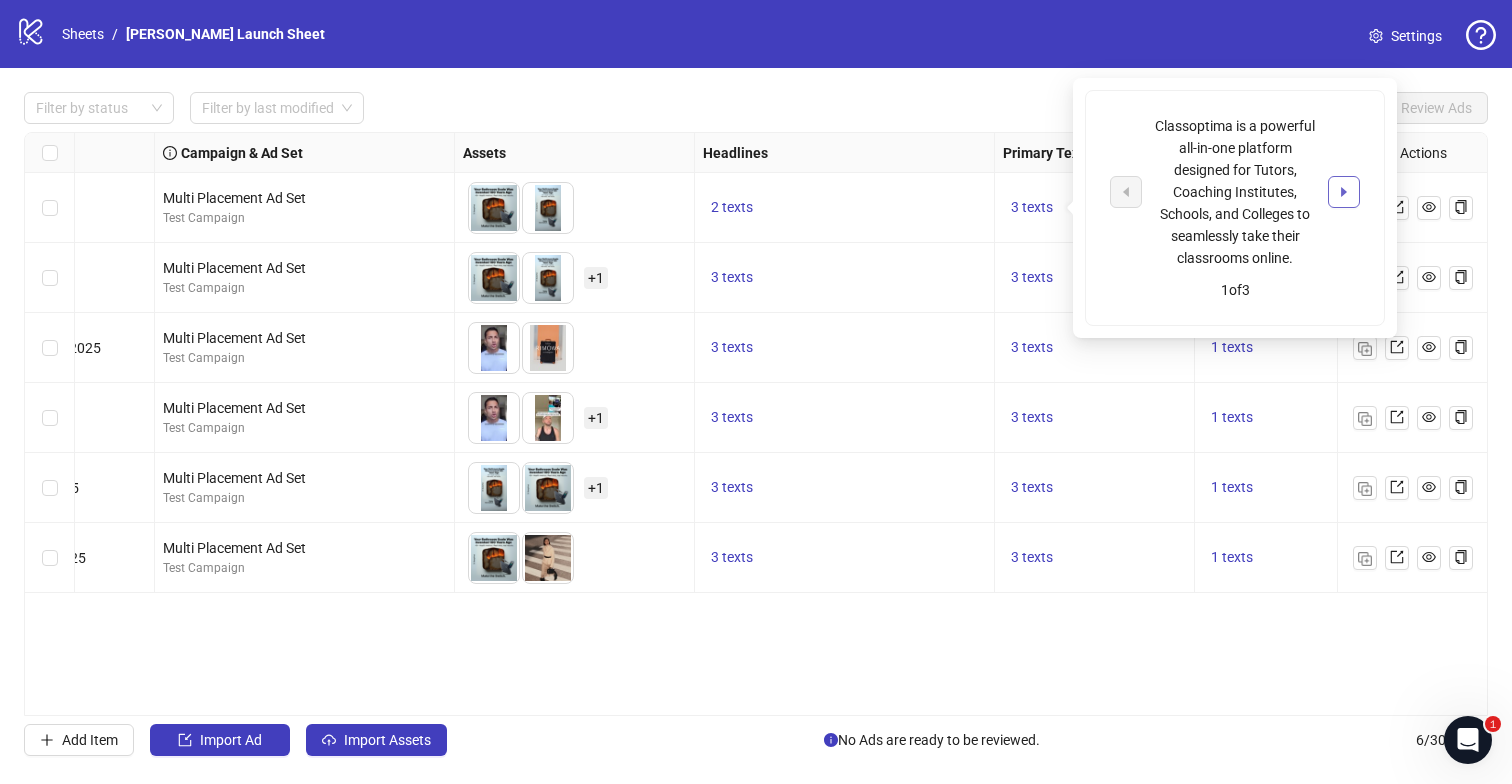 click at bounding box center [1344, 192] 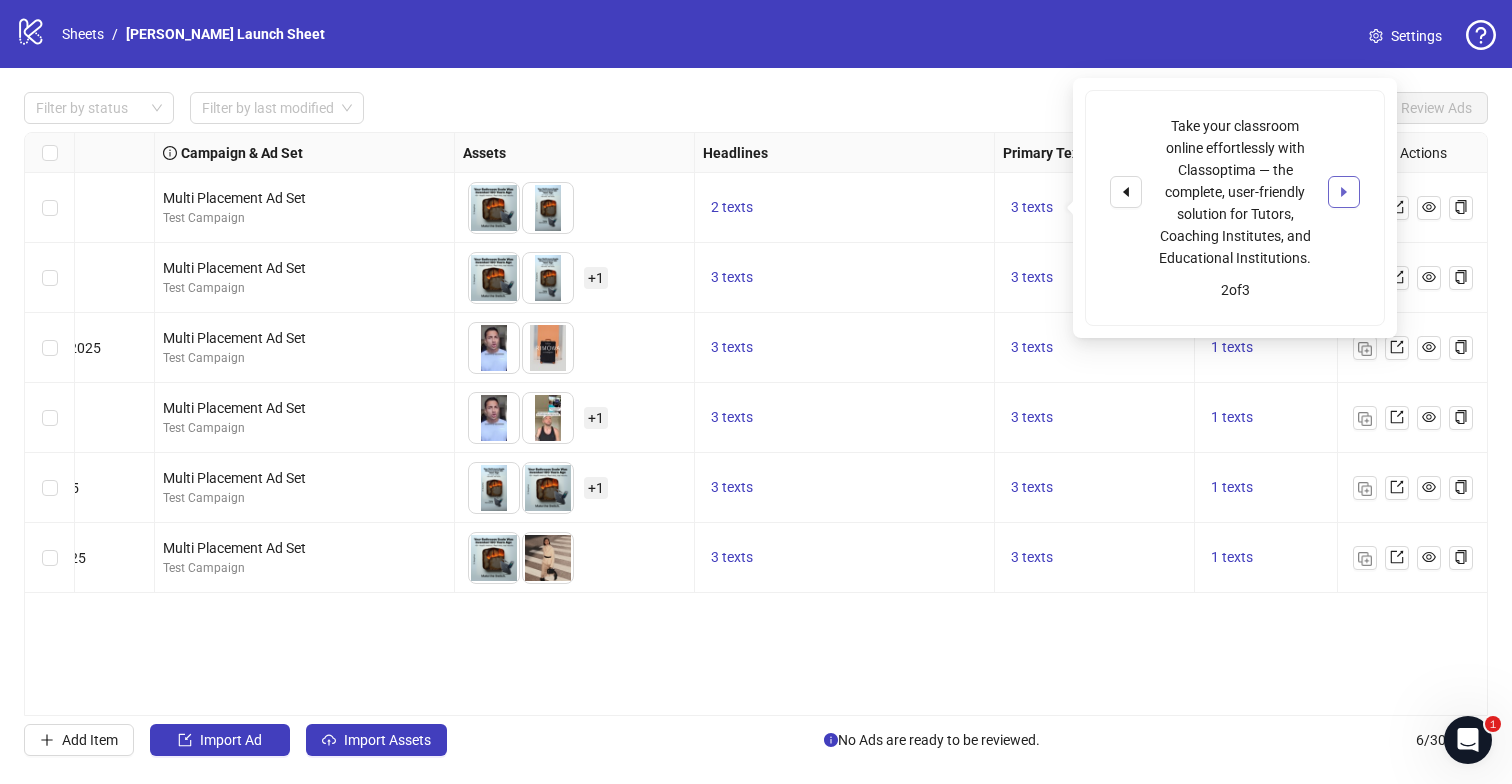 click at bounding box center [1344, 192] 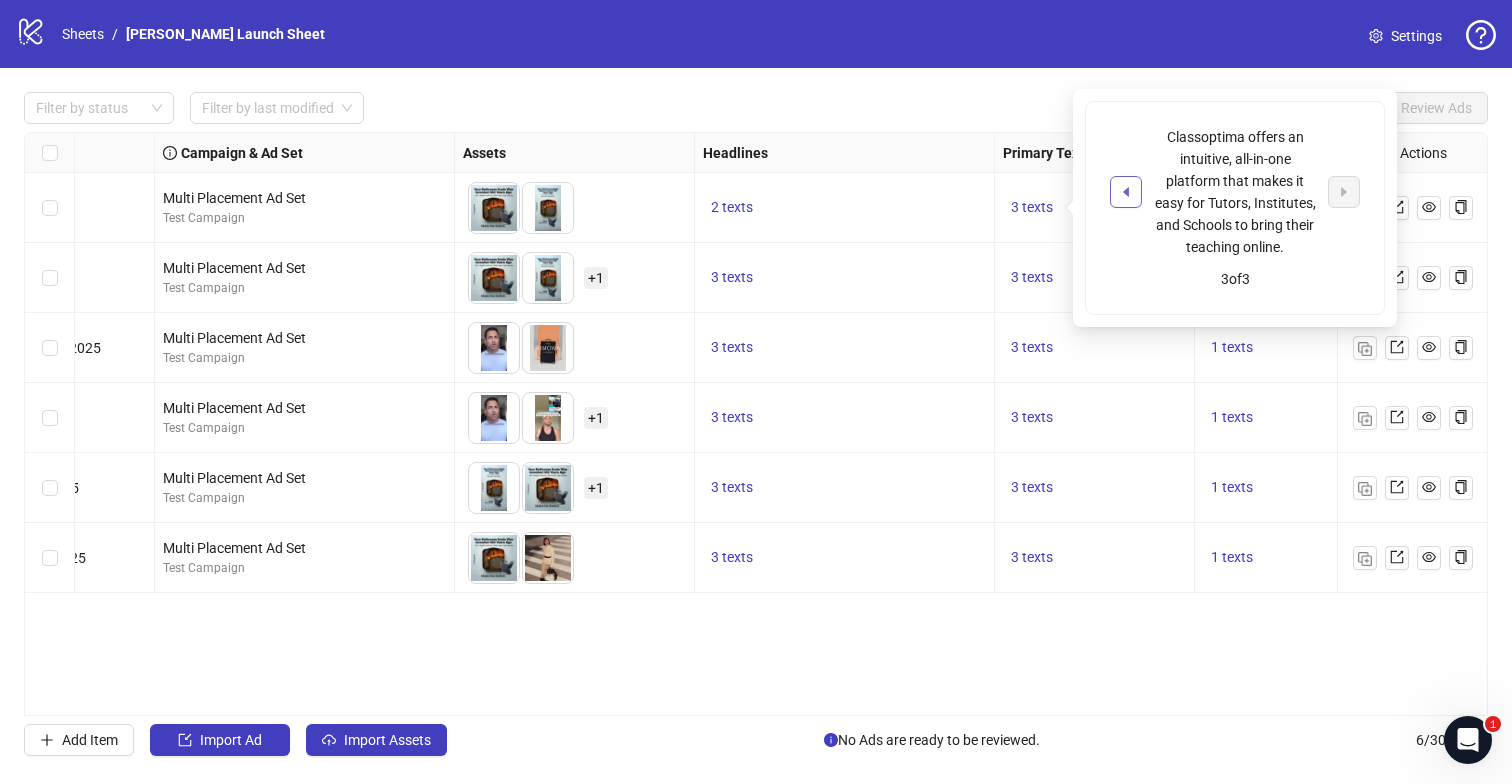 click at bounding box center (1126, 192) 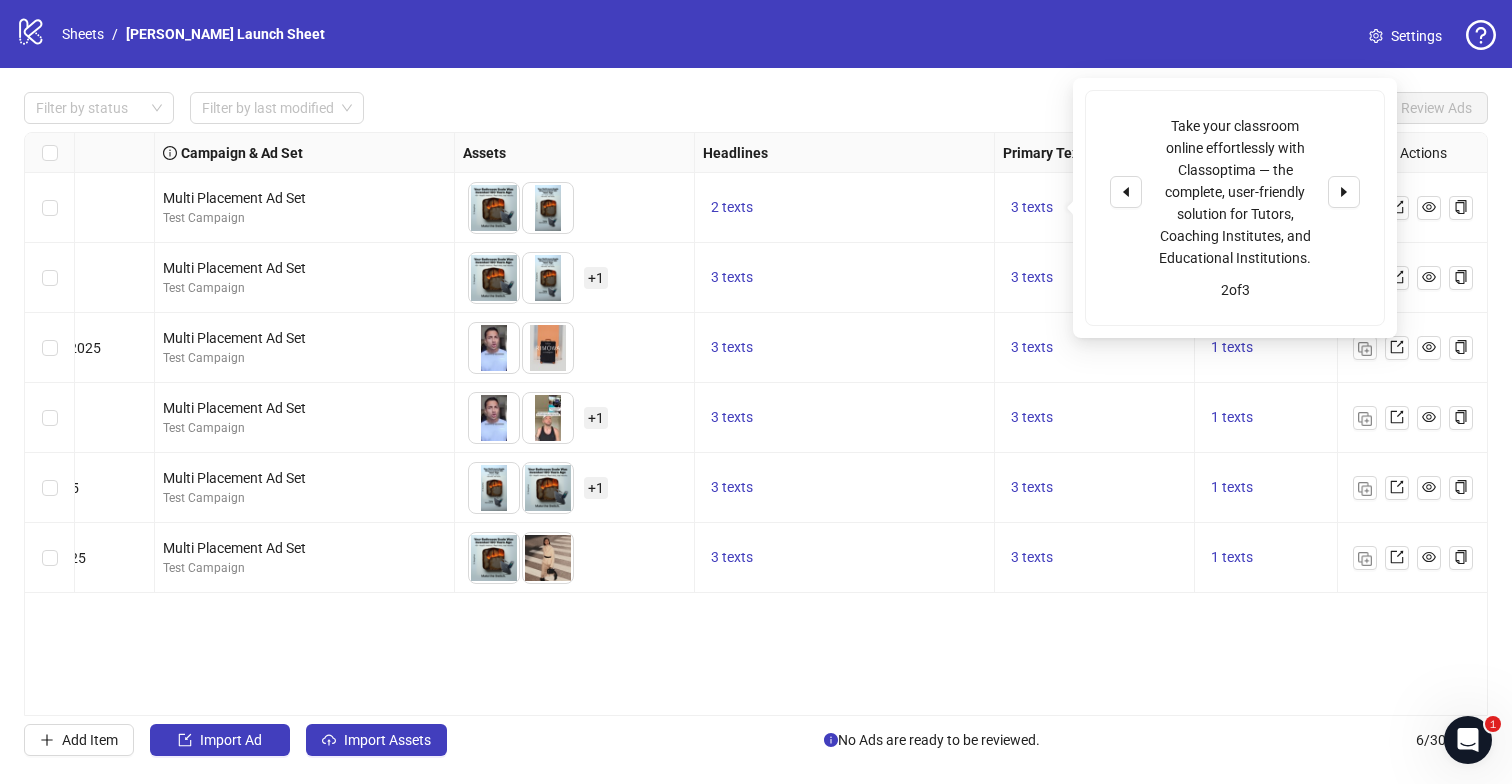 click on "2 texts" at bounding box center [844, 208] 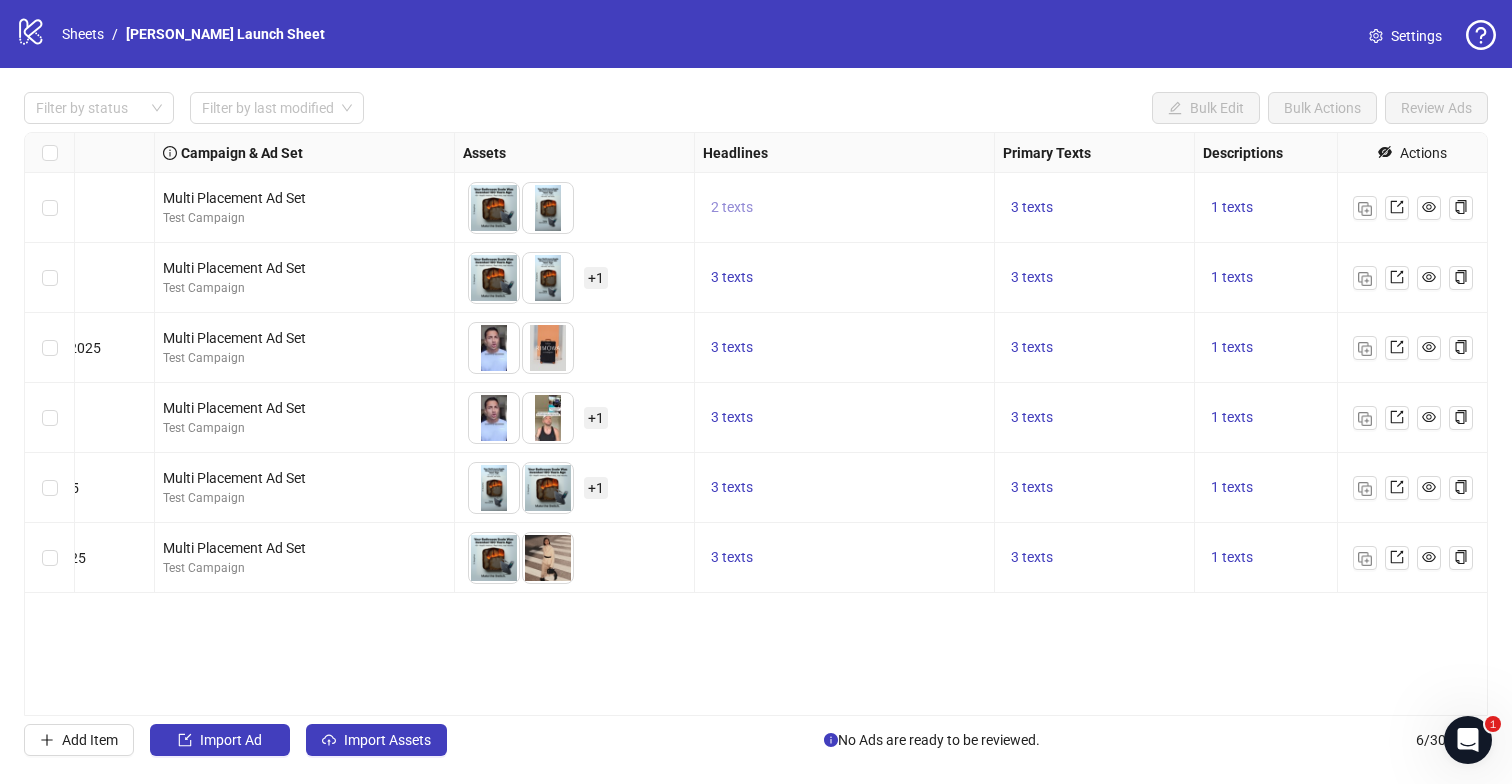 click on "2 texts" at bounding box center [732, 207] 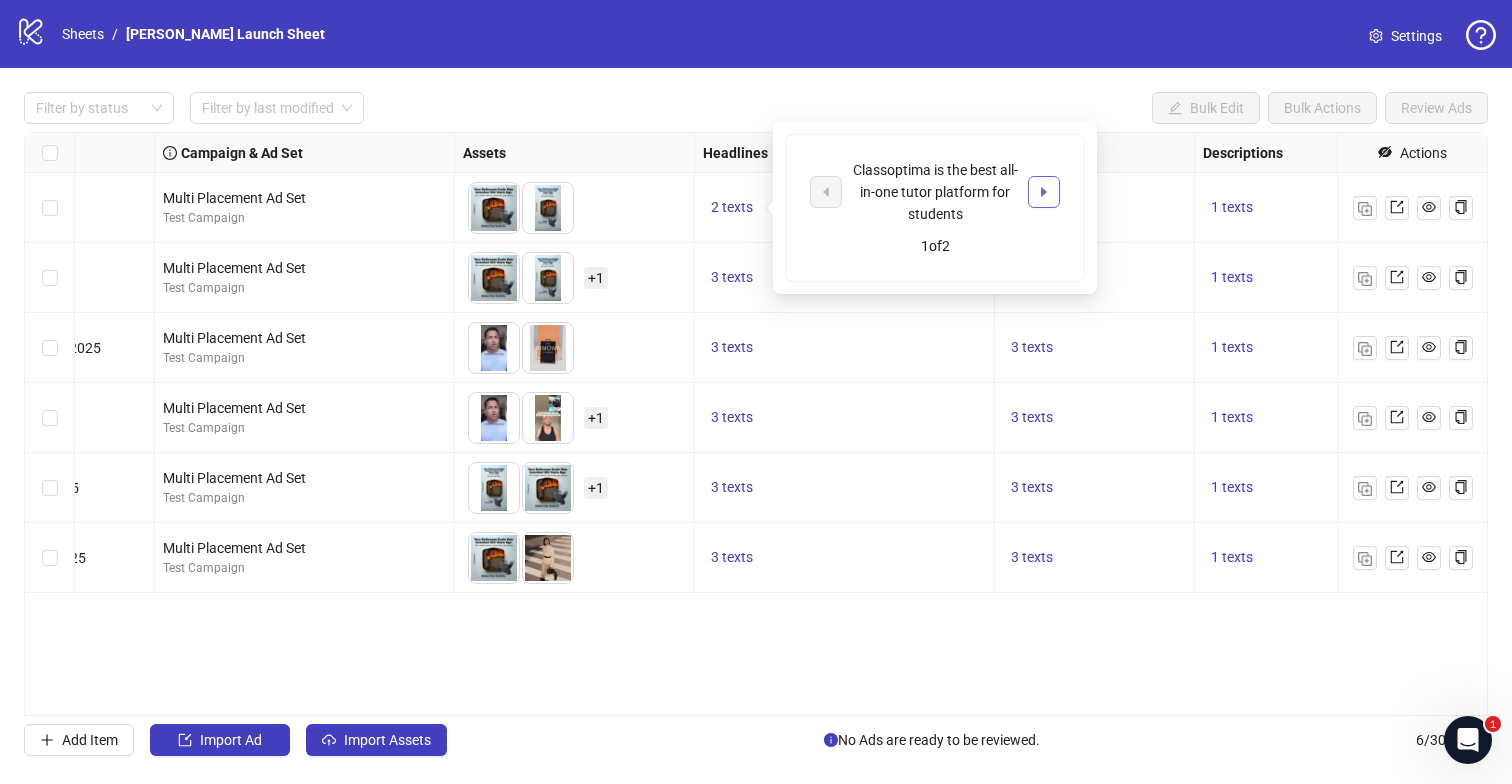 click 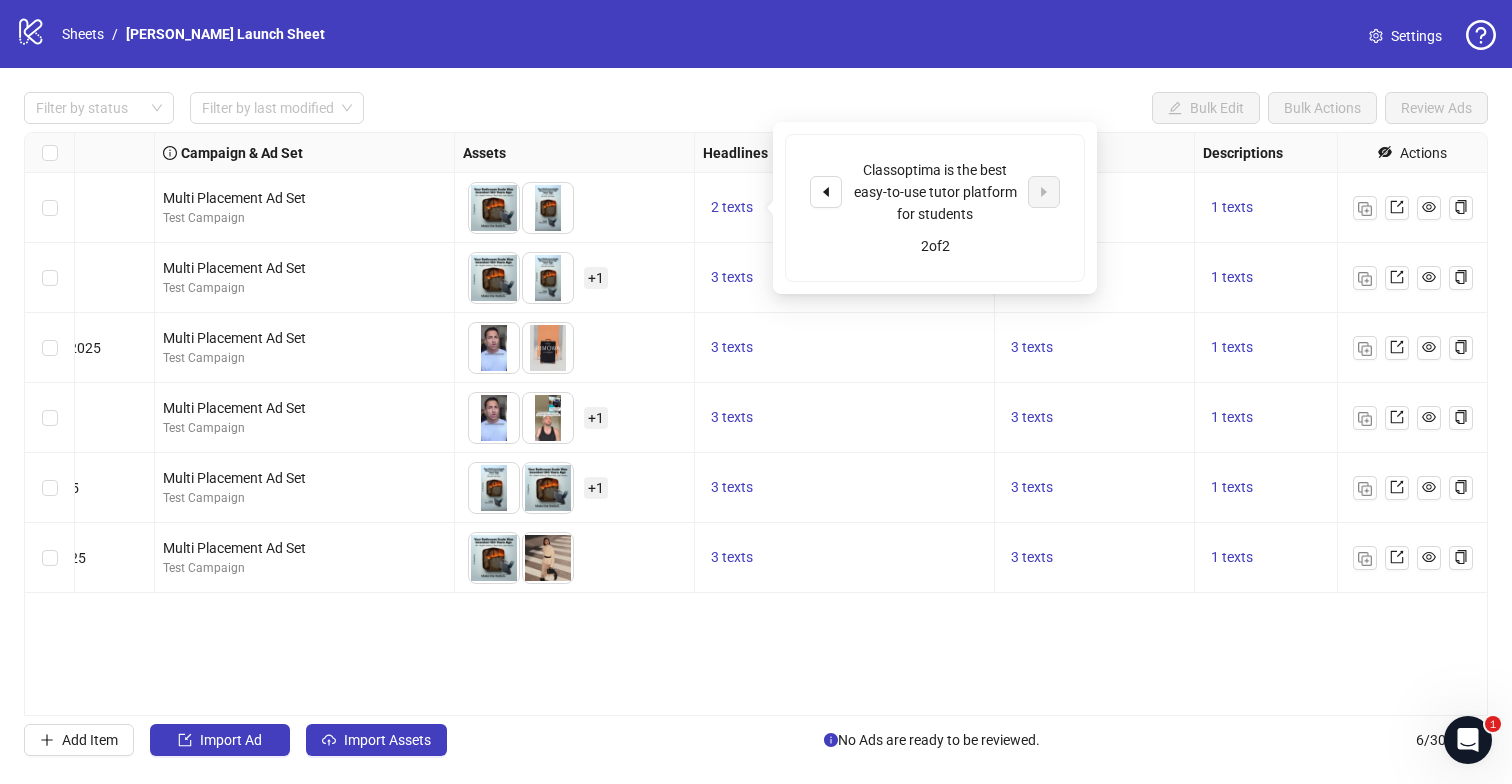 click on "Filter by status Filter by last modified Bulk Edit Bulk Actions Review Ads Ad Format Ad Name Campaign & Ad Set Assets Headlines Primary Texts Descriptions Pixel ID Destination URL App Product Page ID Display URL Leadgen Form Product Set ID URL Params Call to Action Actions Single image multi_placement_statics_[DATE]_3_2025 Multi Placement Ad Set Test Campaign
To pick up a draggable item, press the space bar.
While dragging, use the arrow keys to move the item.
Press space again to drop the item in its new position, or press escape to cancel.
2 texts 3 texts 1 texts - Single image multi_placement_statics_3_[DATE]_3_2025 Multi Placement Ad Set Test Campaign
To pick up a draggable item, press the space bar.
While dragging, use the arrow keys to move the item.
Press space again to drop the item in its new position, or press escape to cancel.
+ 1 3 texts 3 texts 1 texts - Single video multi_placement_mixed_static_video_3_[DATE]_3_2025 Multi Placement Ad Set Test Campaign 3 texts 3 texts -" at bounding box center (756, 424) 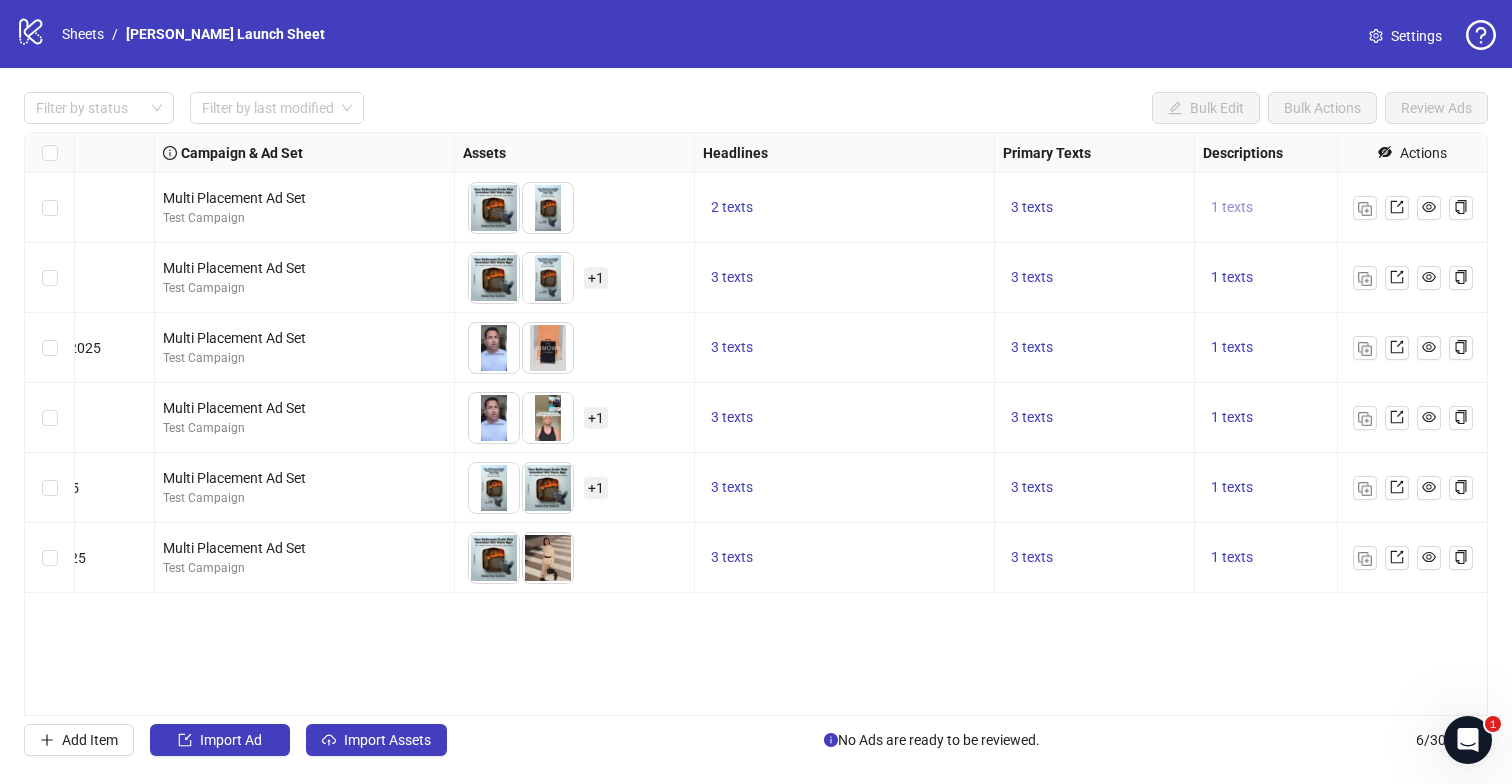 click on "1 texts" at bounding box center [1232, 207] 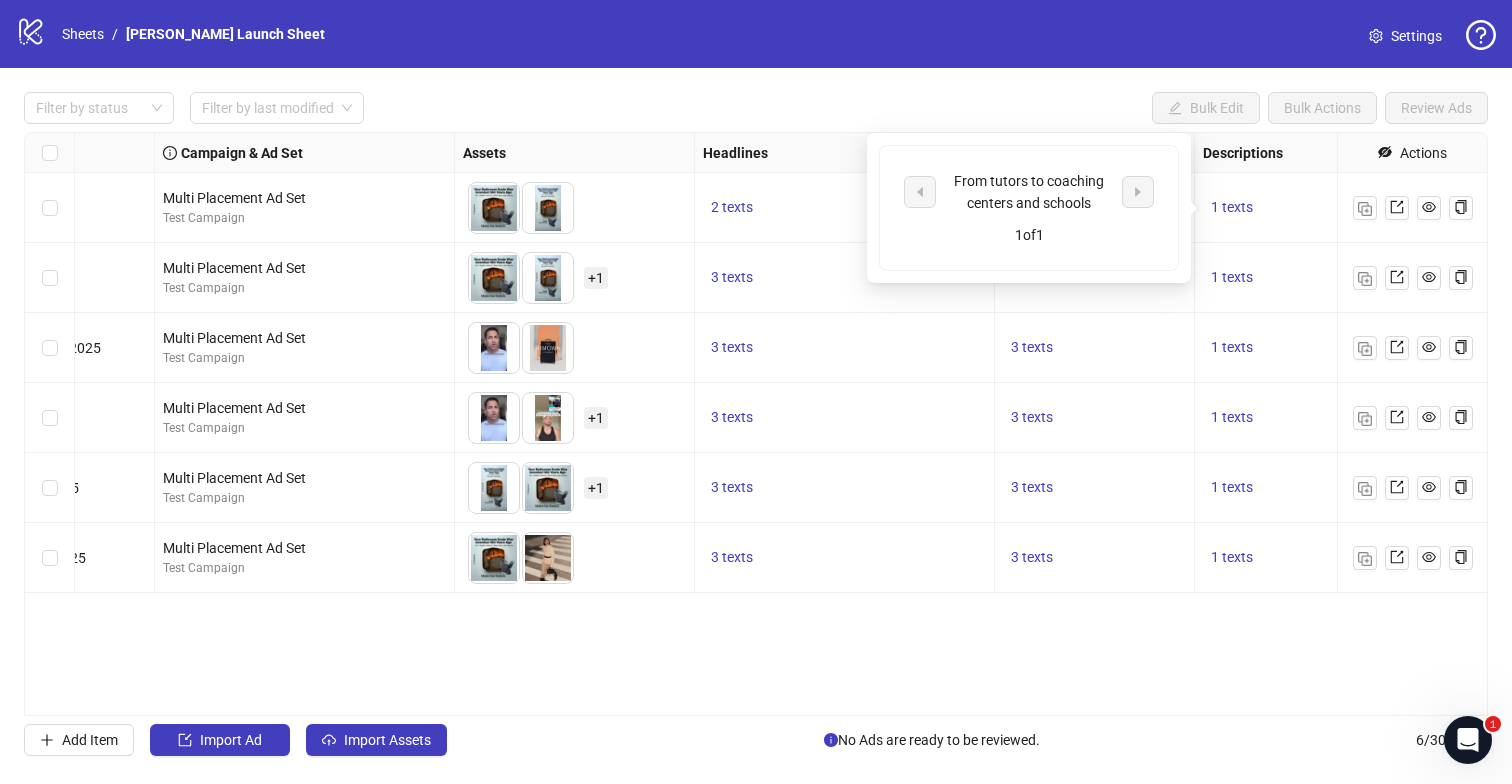 click on "Filter by status Filter by last modified Bulk Edit Bulk Actions Review Ads" at bounding box center (756, 108) 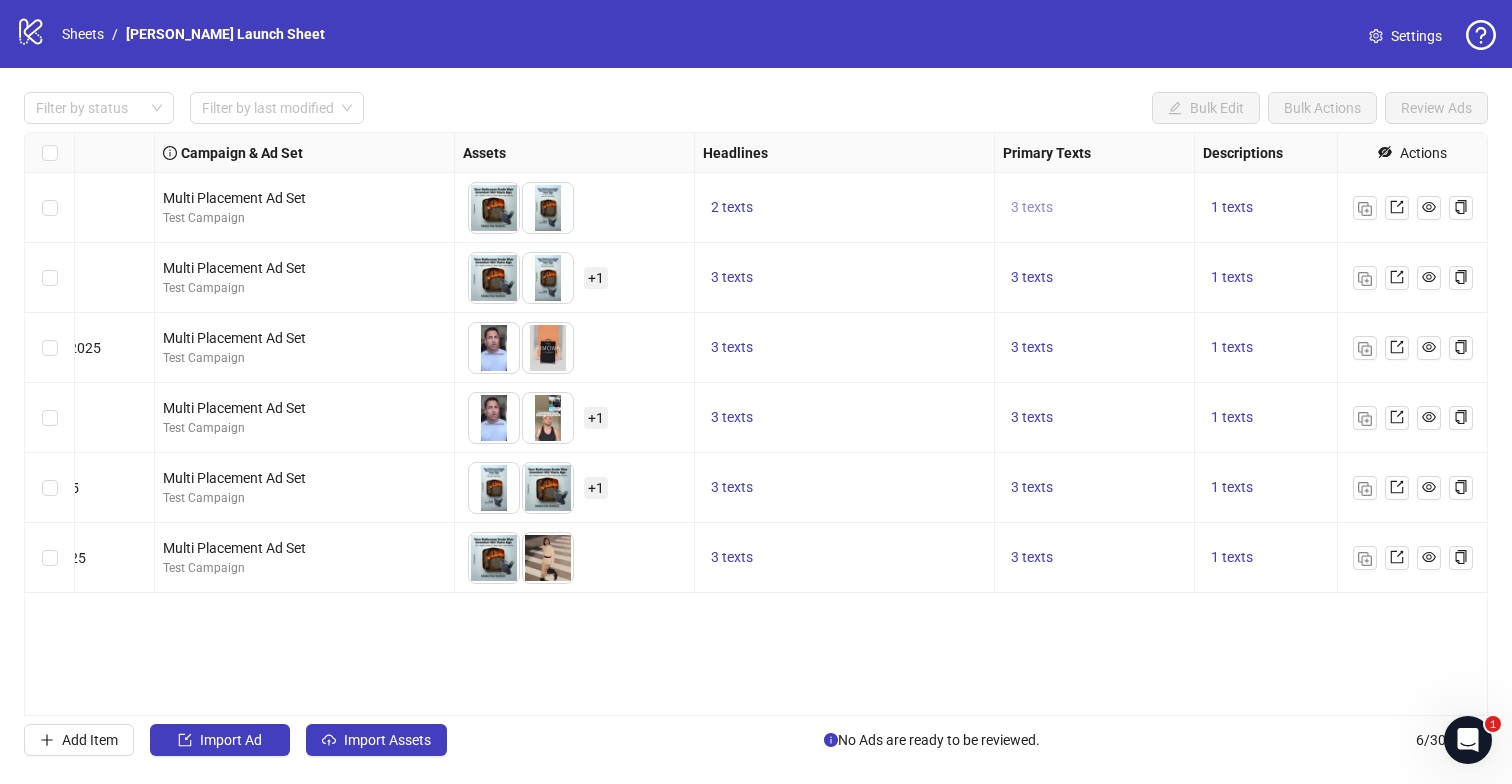 click on "3 texts" at bounding box center (1032, 207) 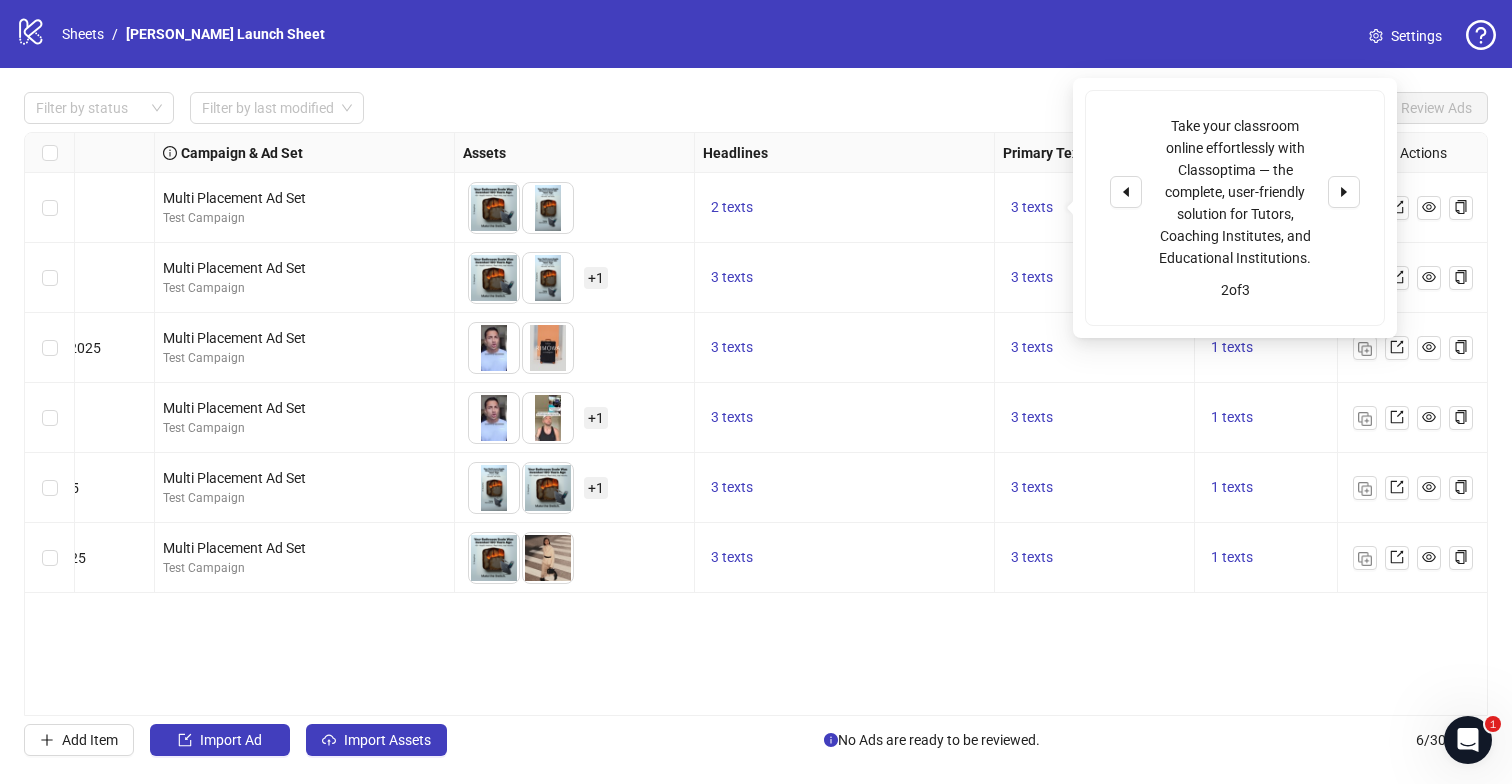 click on "Filter by status Filter by last modified Bulk Edit Bulk Actions Review Ads Ad Format Ad Name Campaign & Ad Set Assets Headlines Primary Texts Descriptions Pixel ID Destination URL App Product Page ID Display URL Leadgen Form Product Set ID URL Params Call to Action Actions Single image multi_placement_statics_[DATE]_3_2025 Multi Placement Ad Set Test Campaign
To pick up a draggable item, press the space bar.
While dragging, use the arrow keys to move the item.
Press space again to drop the item in its new position, or press escape to cancel.
2 texts 3 texts 1 texts - Single image multi_placement_statics_3_[DATE]_3_2025 Multi Placement Ad Set Test Campaign
To pick up a draggable item, press the space bar.
While dragging, use the arrow keys to move the item.
Press space again to drop the item in its new position, or press escape to cancel.
+ 1 3 texts 3 texts 1 texts - Single video multi_placement_mixed_static_video_3_[DATE]_3_2025 Multi Placement Ad Set Test Campaign 3 texts 3 texts -" at bounding box center [756, 424] 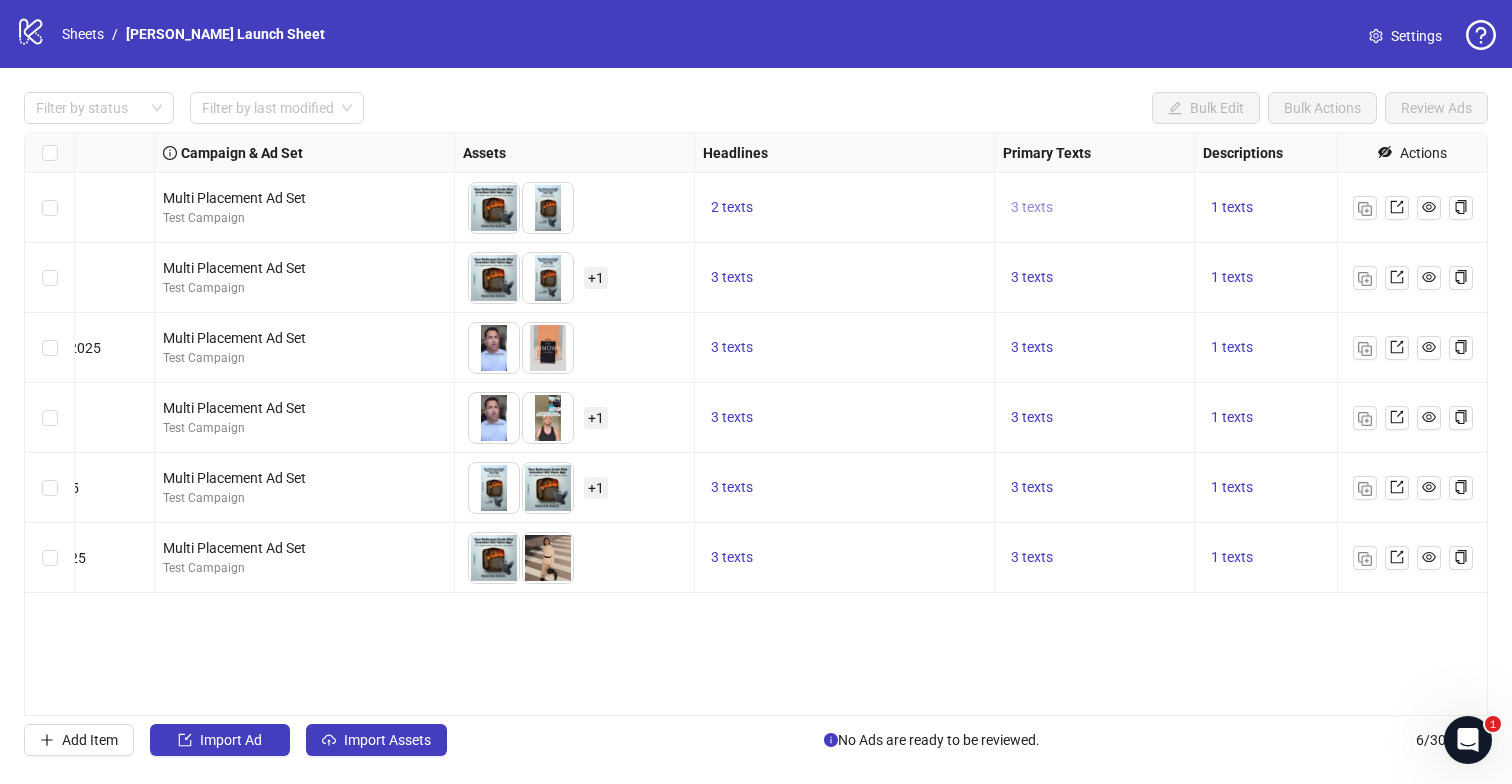 click on "3 texts" at bounding box center [1032, 207] 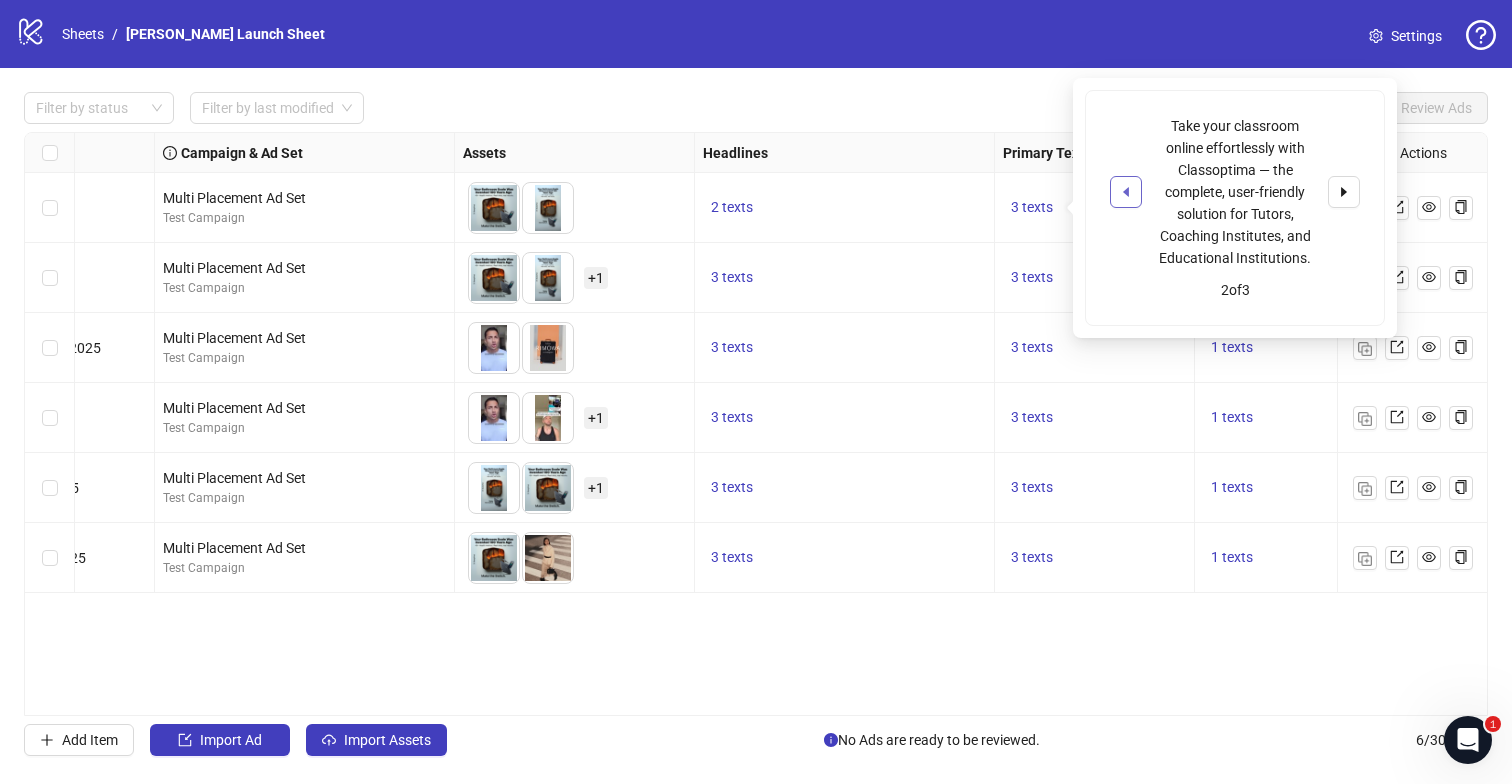click 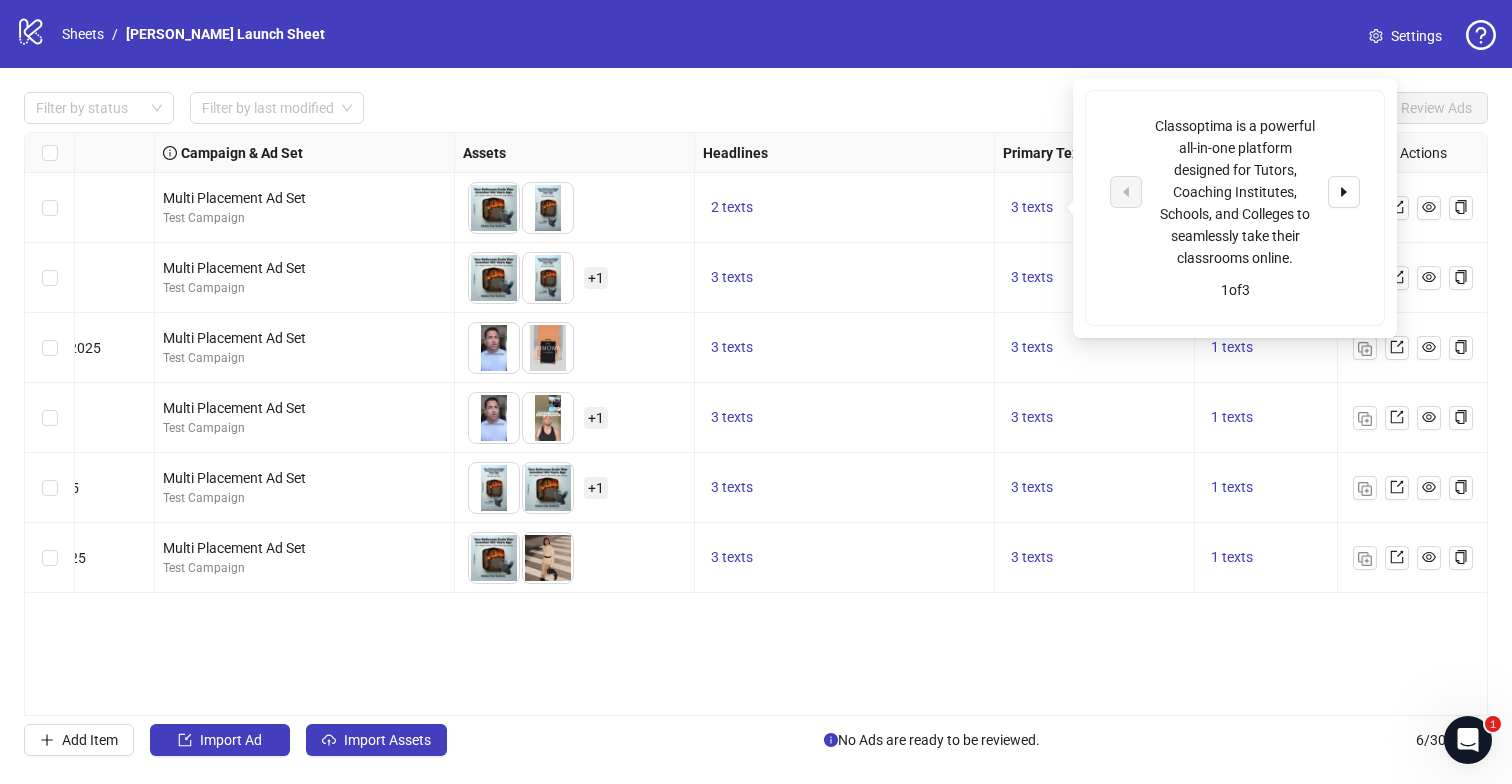 click on "Filter by status Filter by last modified Bulk Edit Bulk Actions Review Ads" at bounding box center (756, 108) 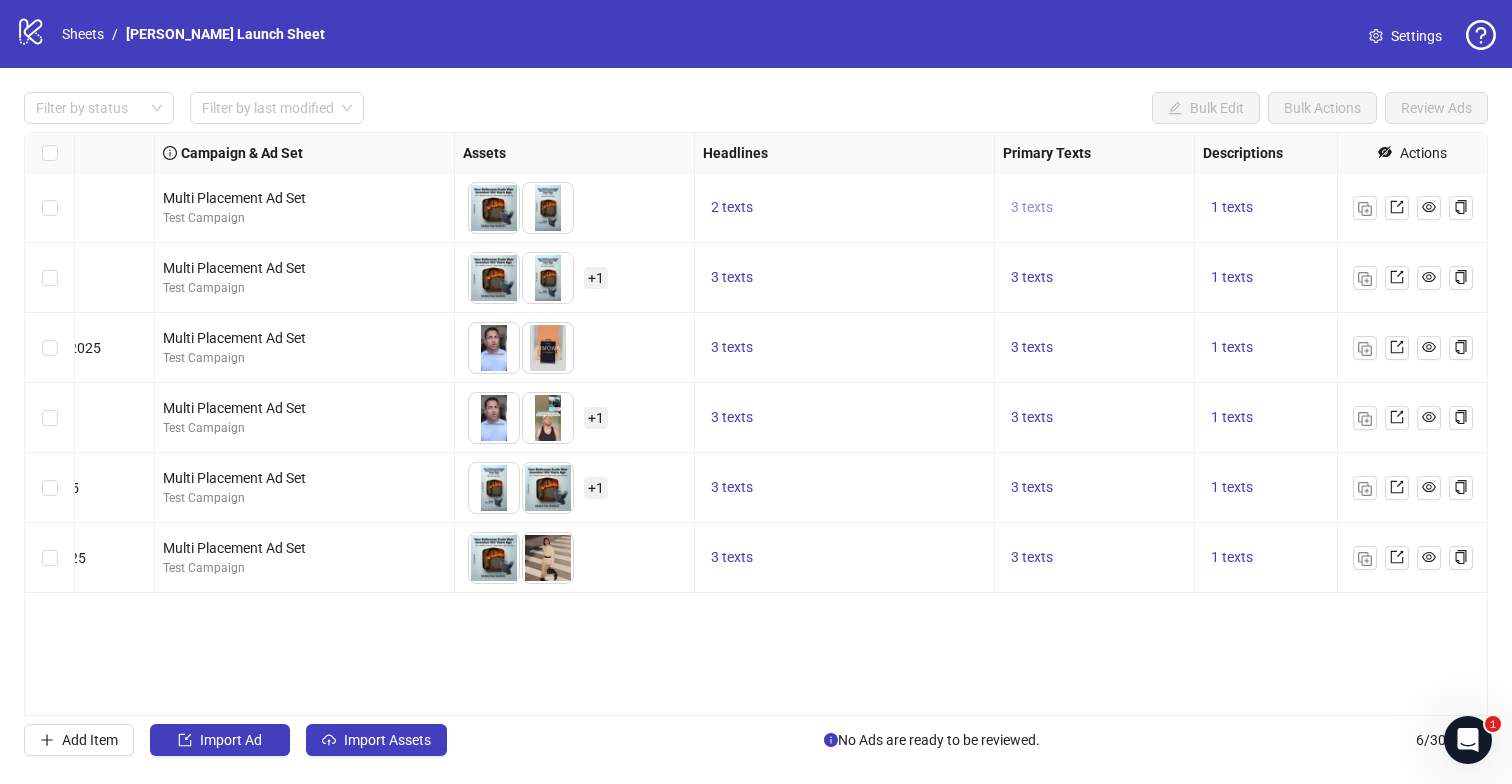 click on "3 texts" at bounding box center (1032, 207) 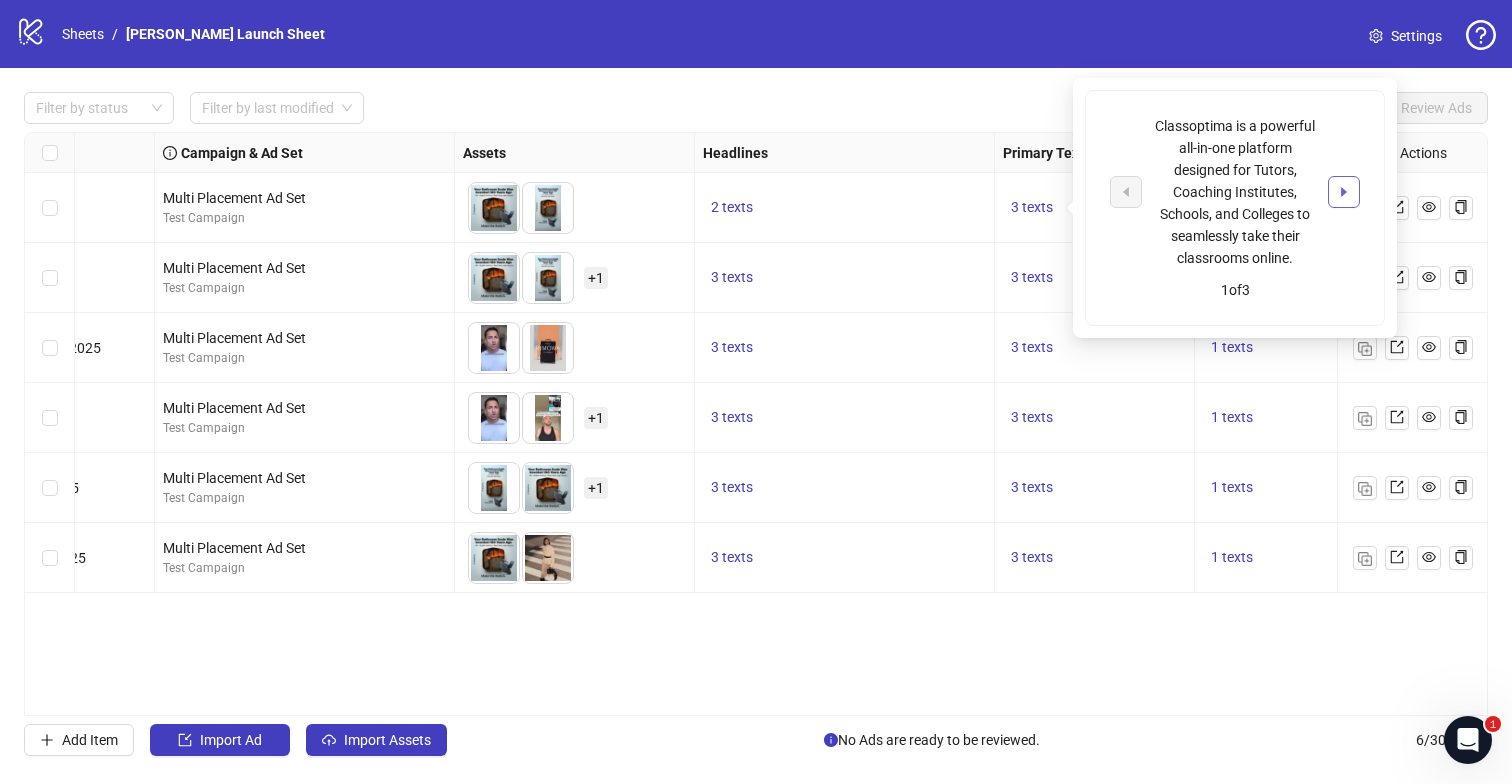 click 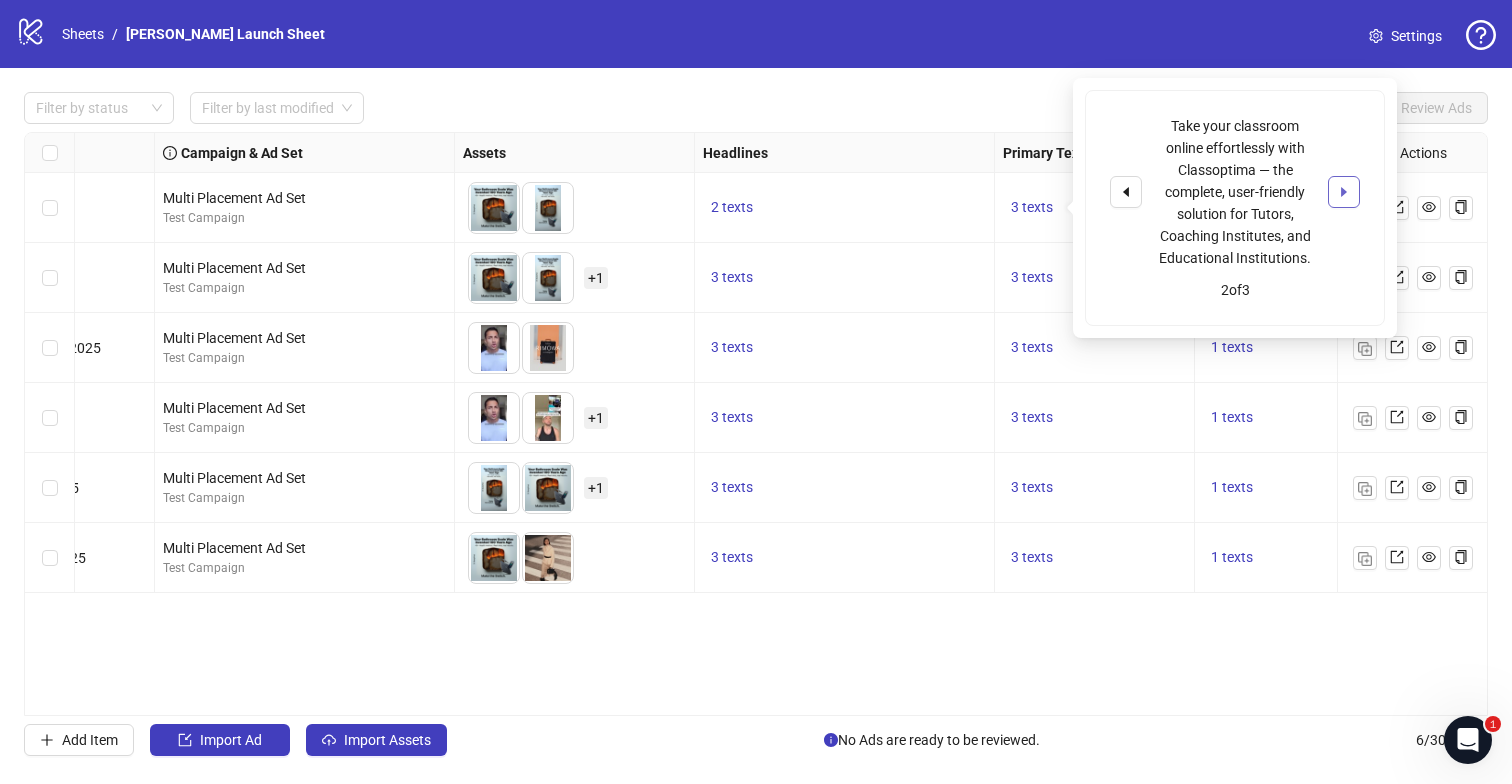 click 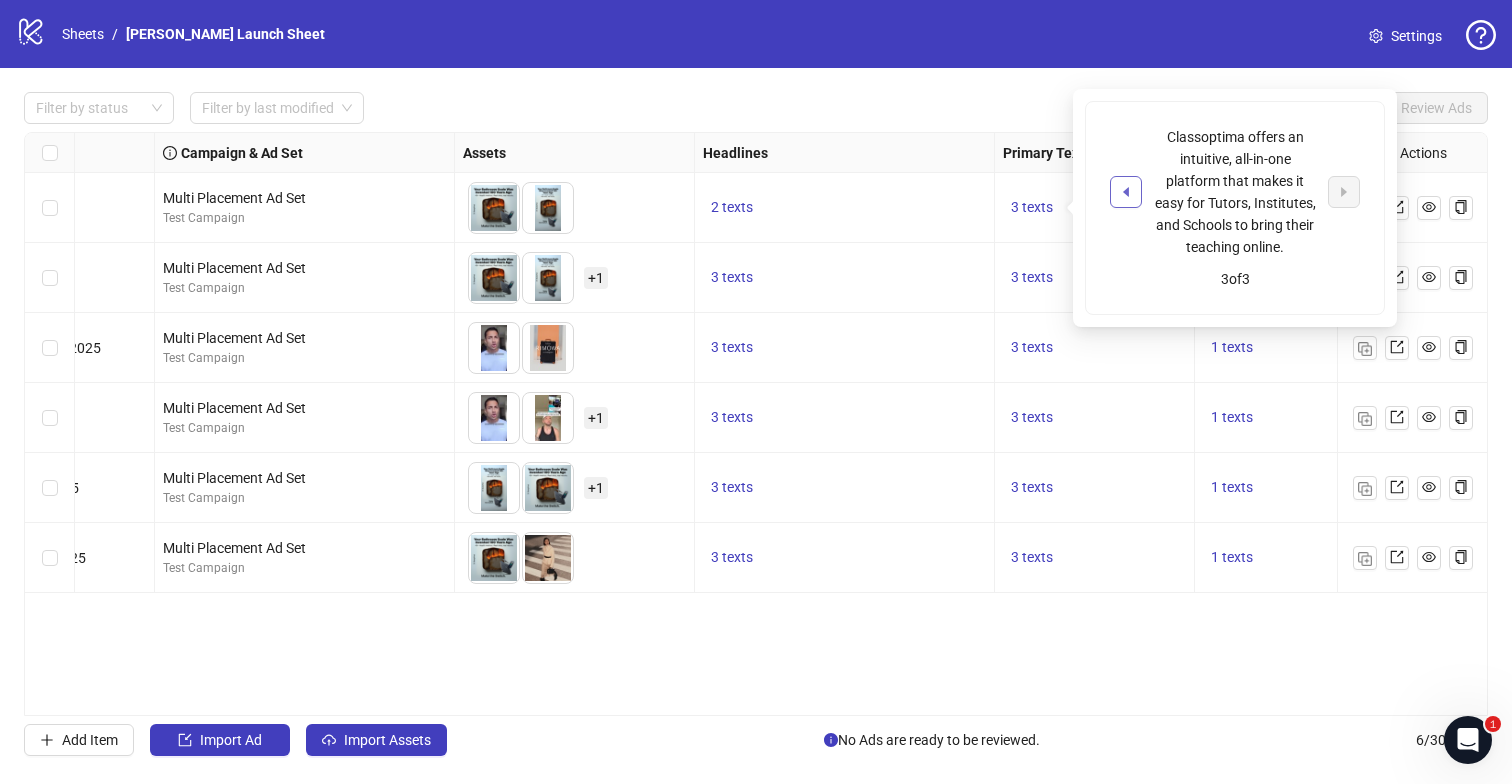 click 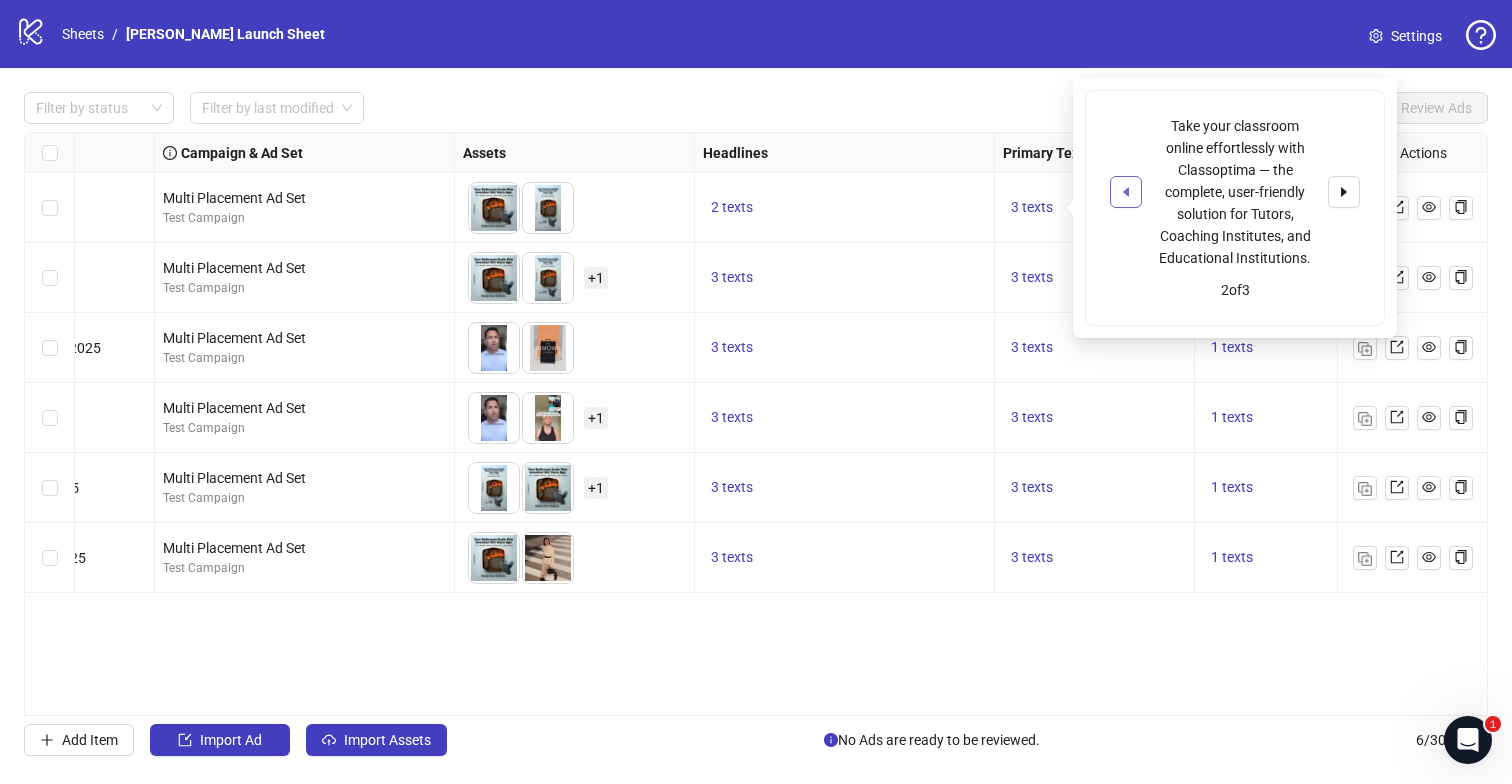 click 